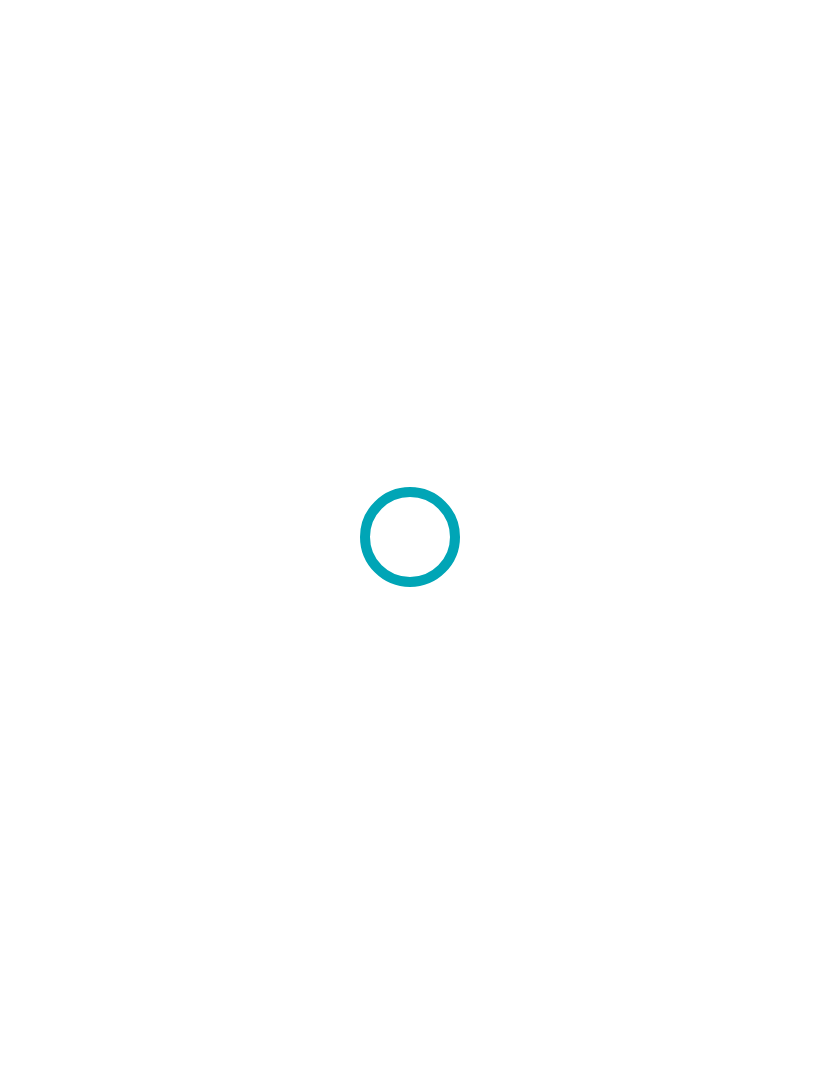 scroll, scrollTop: 0, scrollLeft: 0, axis: both 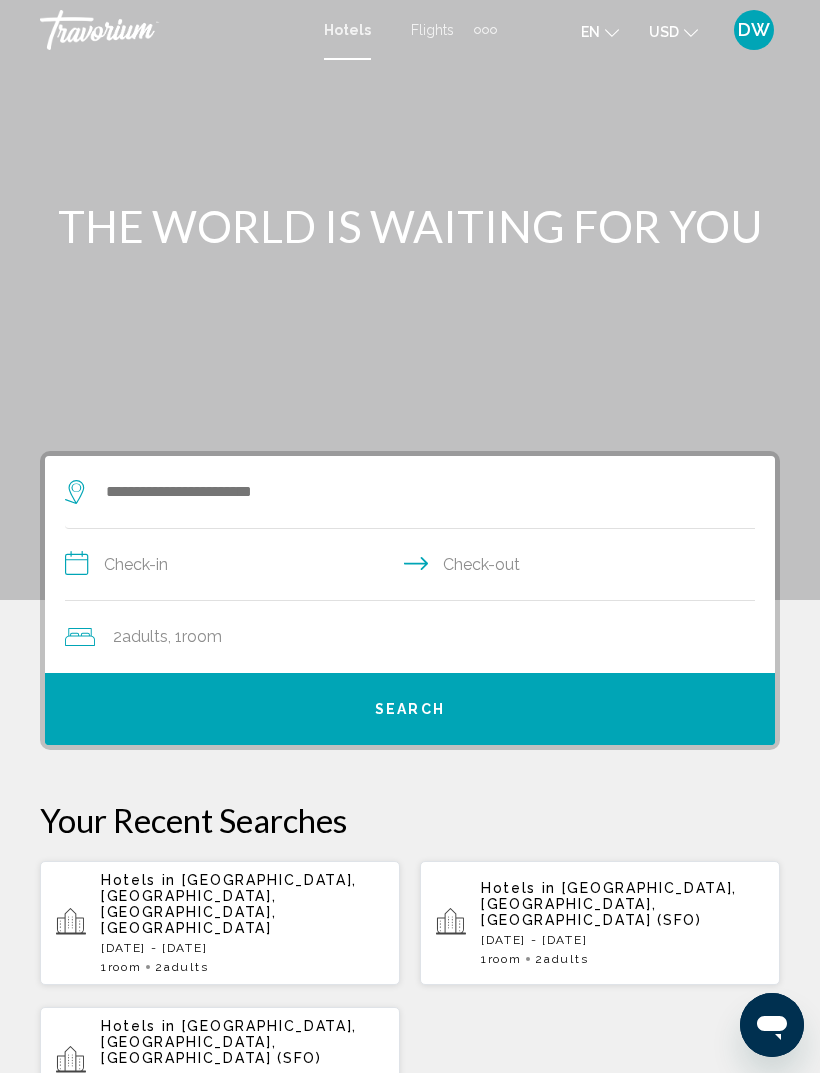 click at bounding box center (485, 30) 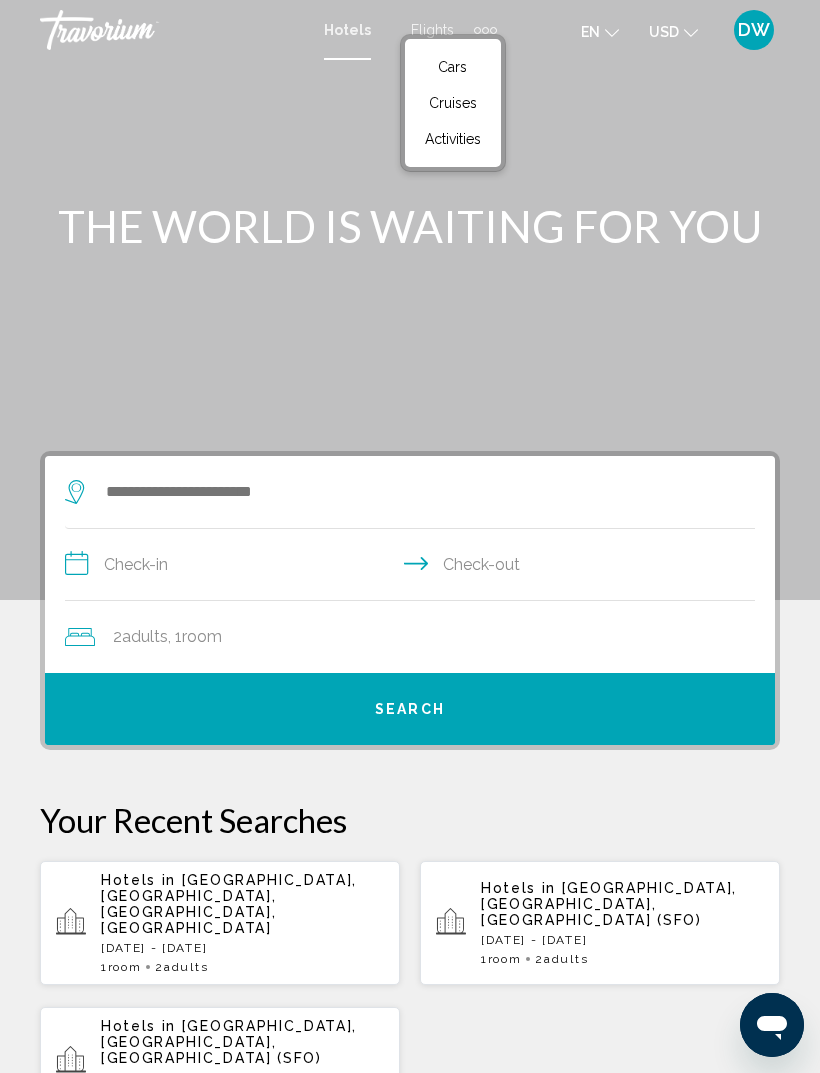 click on "Cruises" at bounding box center [453, 103] 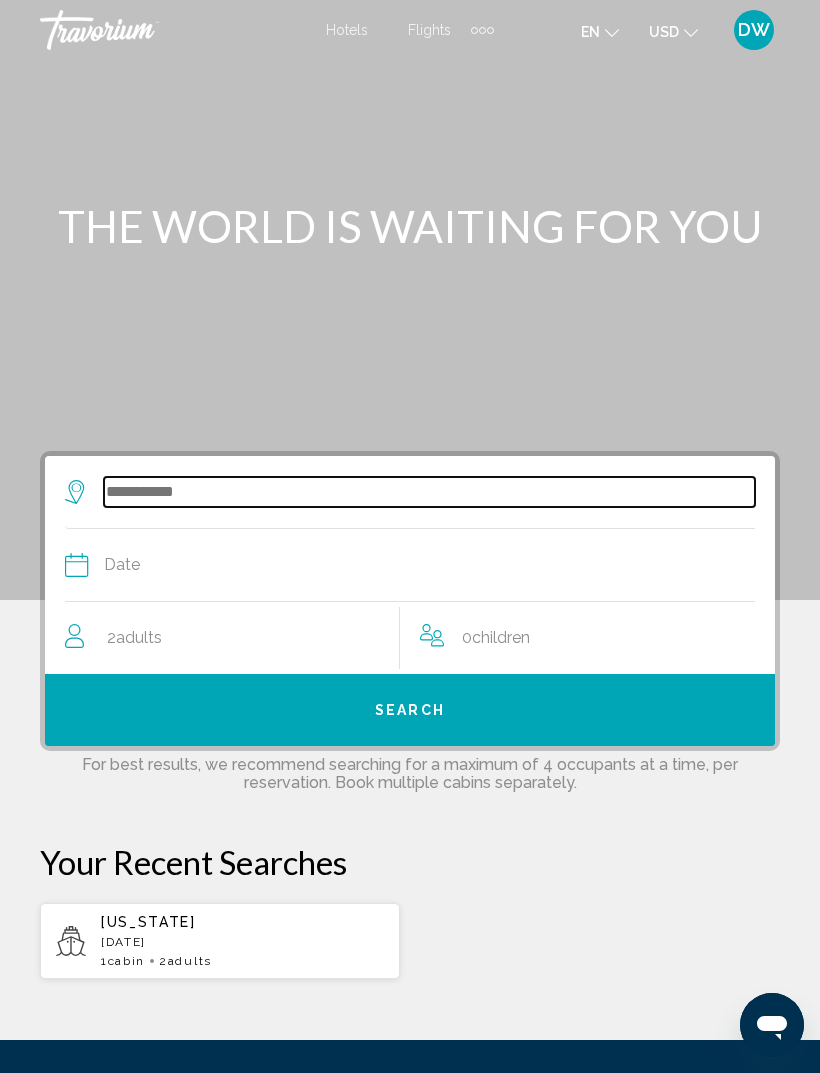 click at bounding box center (429, 492) 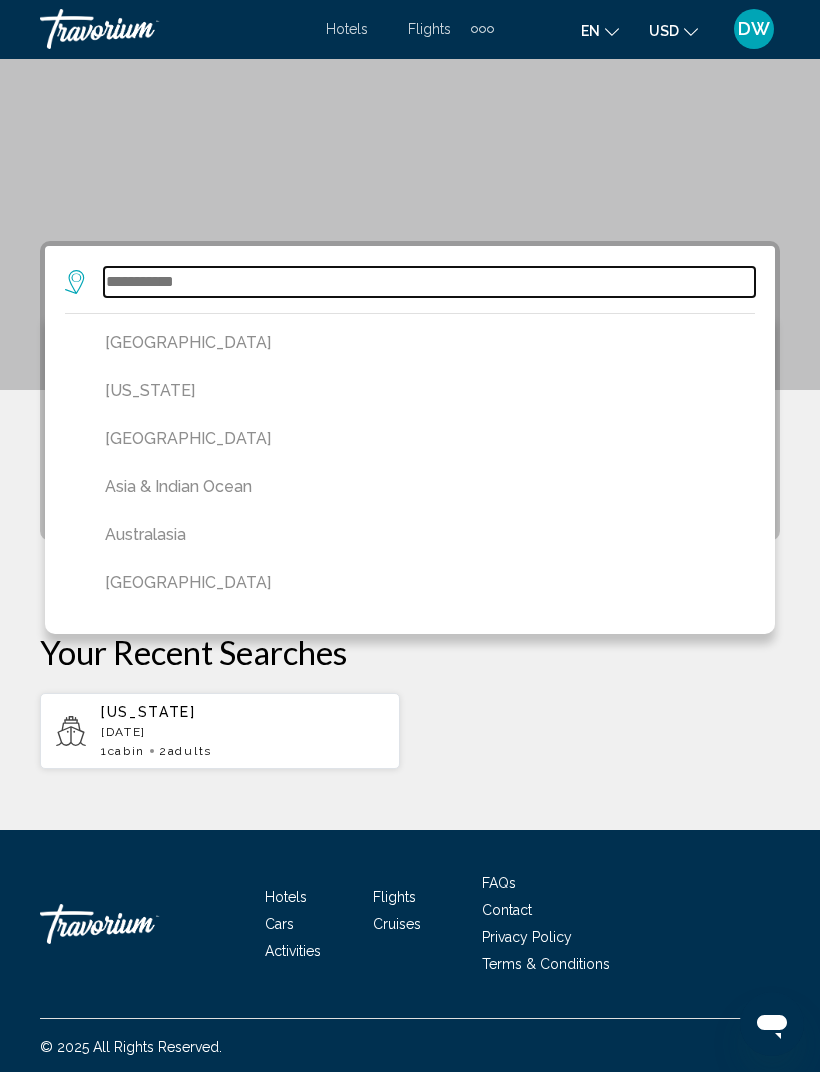 scroll, scrollTop: 210, scrollLeft: 0, axis: vertical 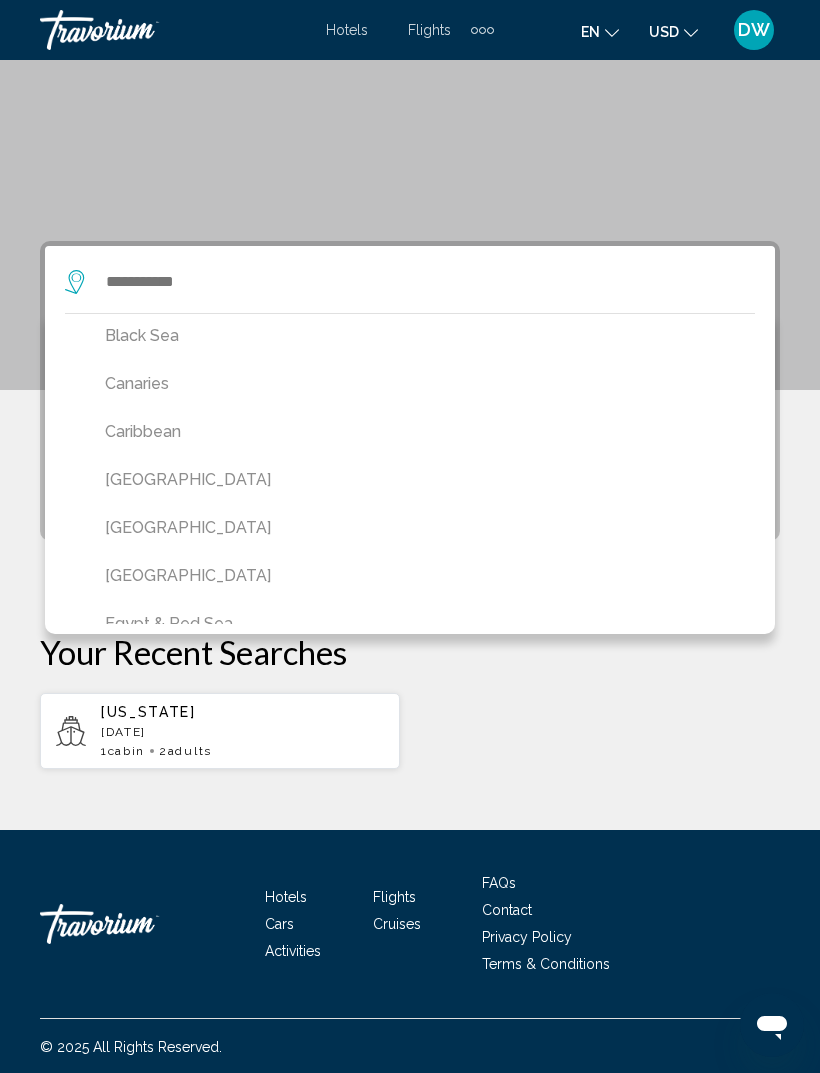 click on "Caribbean" at bounding box center (415, 432) 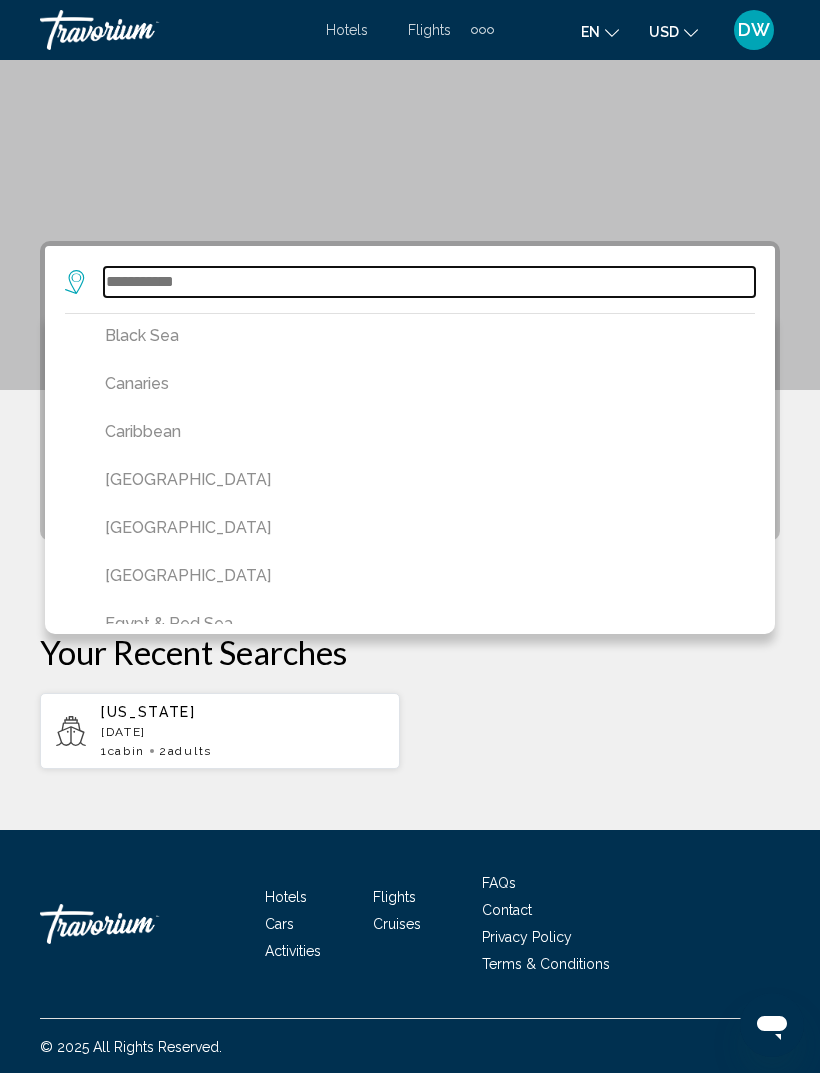 type on "*********" 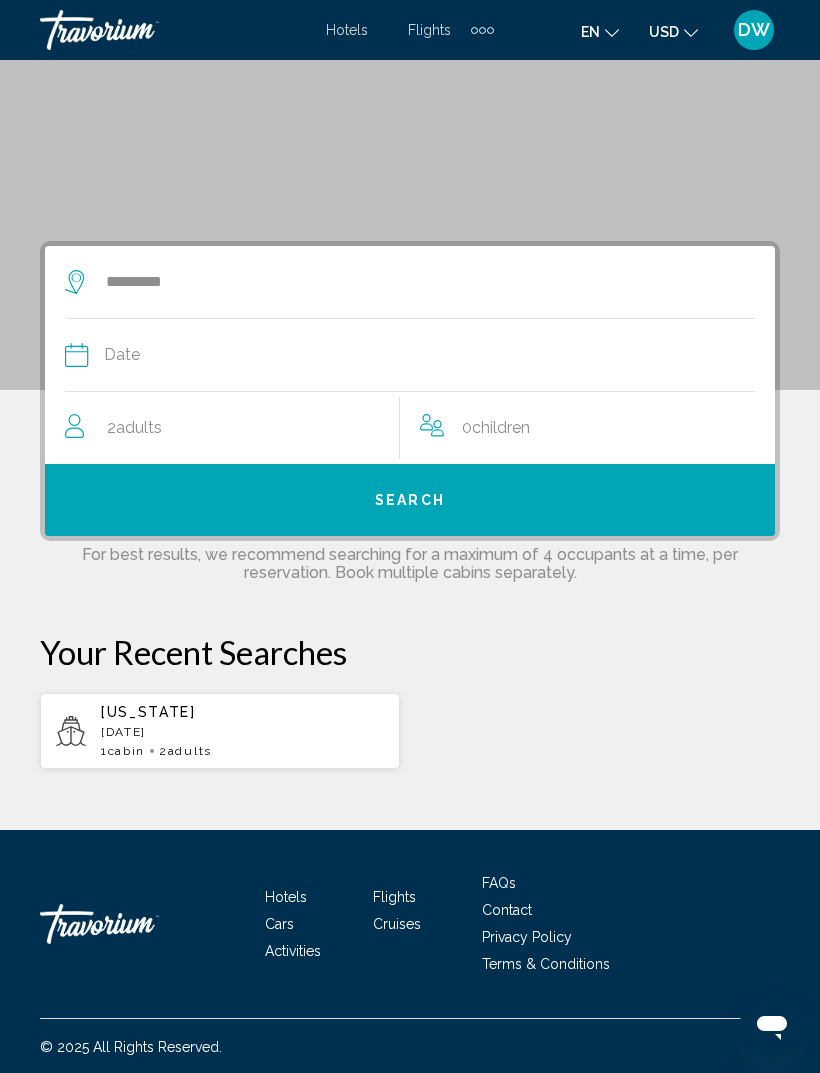 click on "Search" at bounding box center [410, 501] 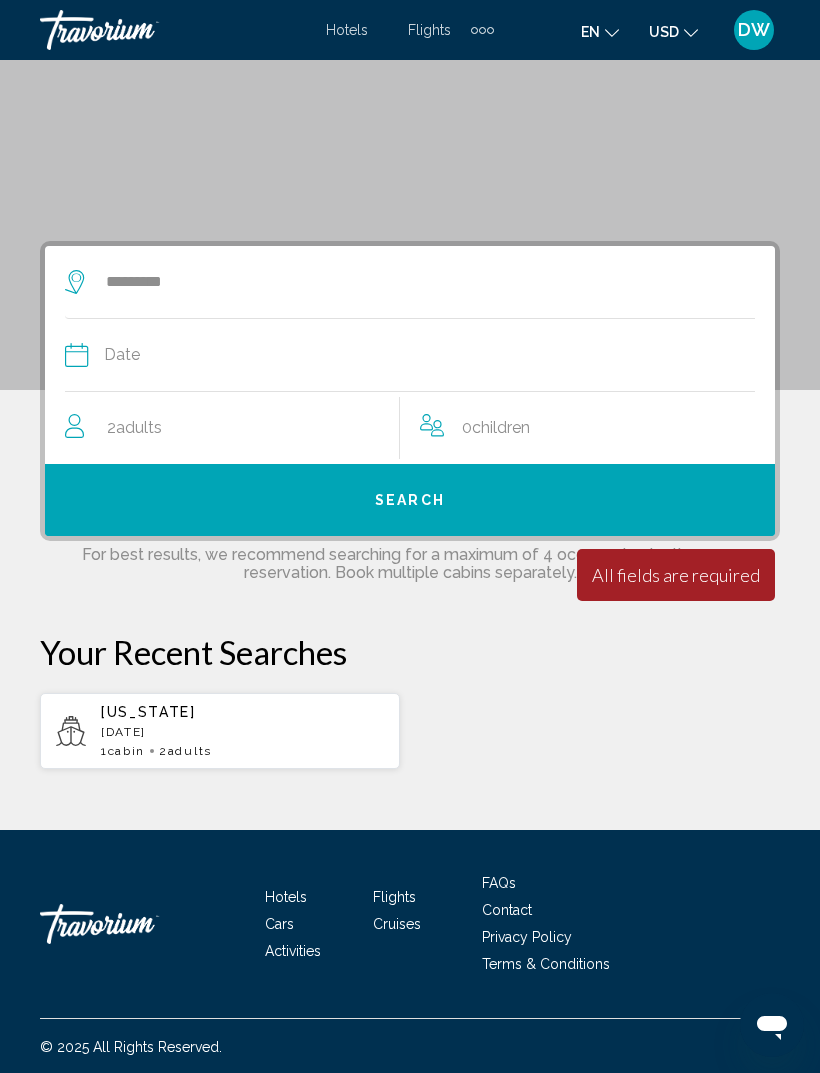 click on "Date" 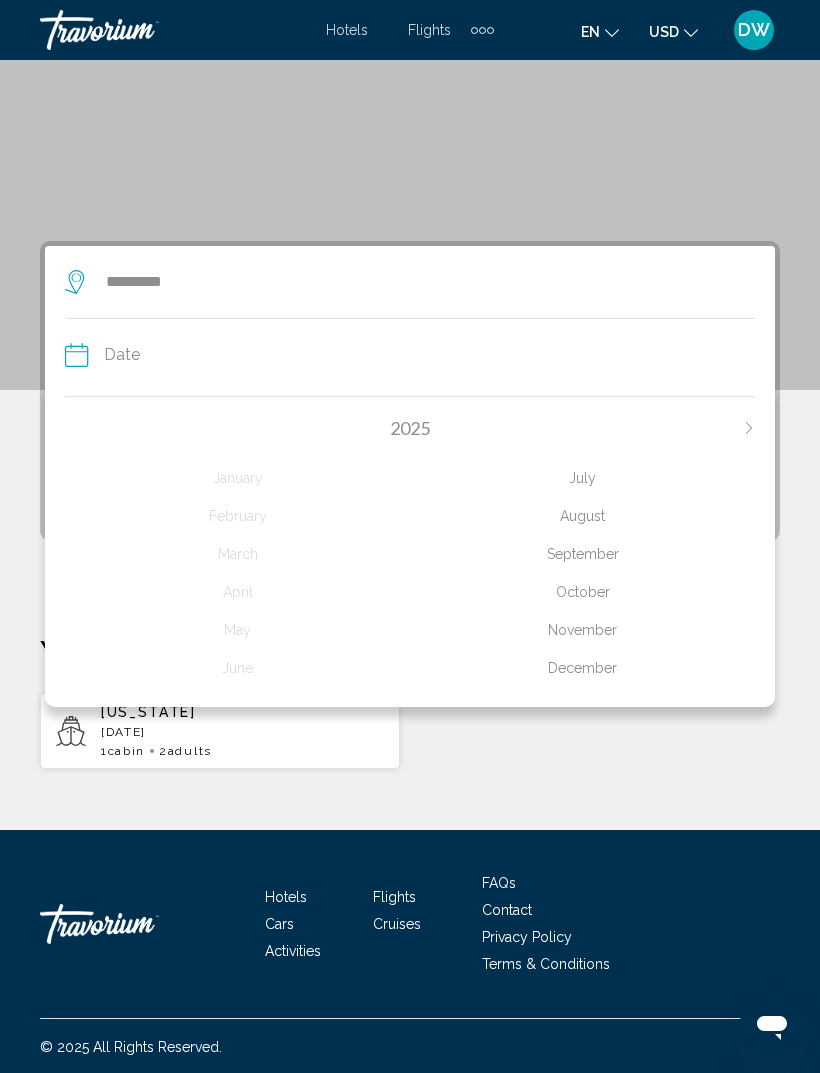 click on "2025" 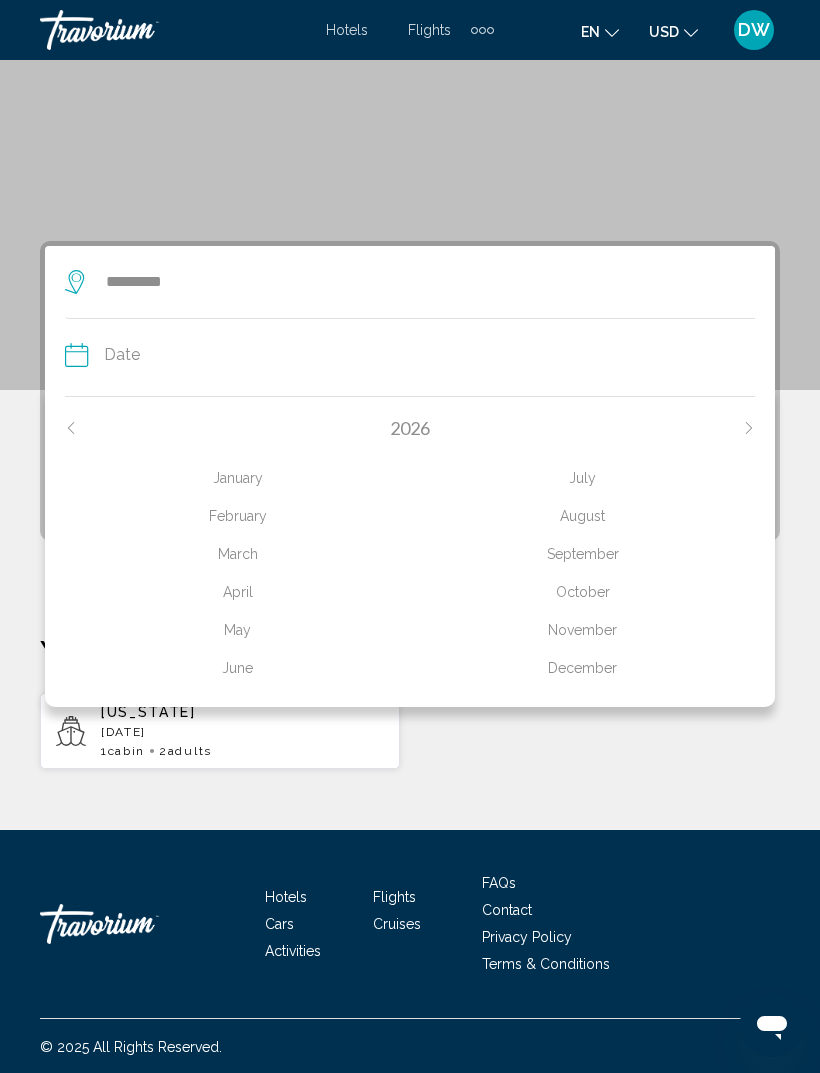 click on "February" 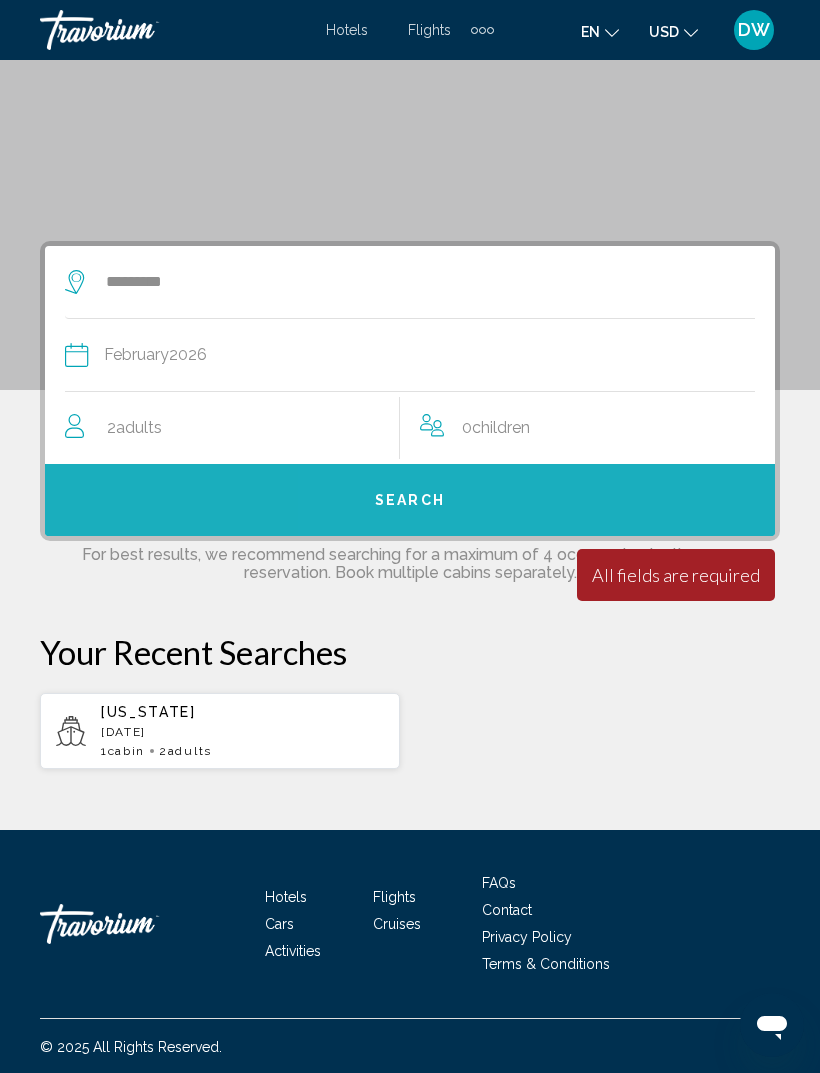 click on "Search" at bounding box center [410, 500] 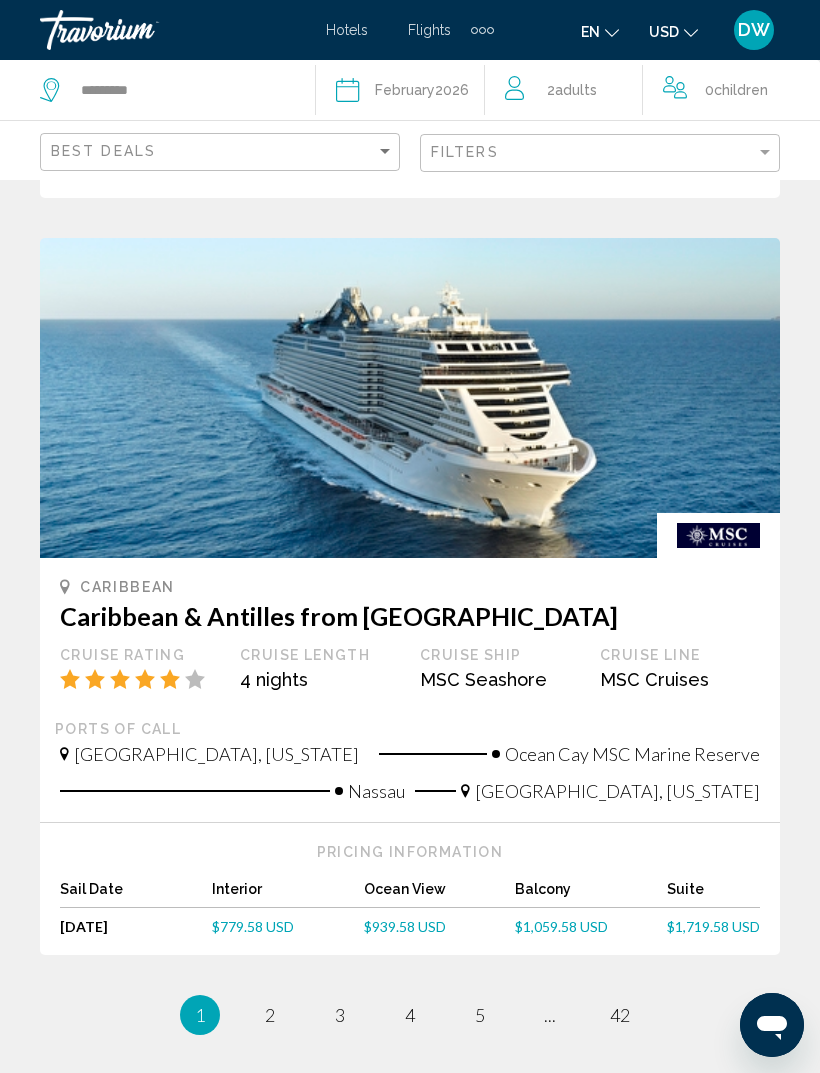scroll, scrollTop: 4135, scrollLeft: 0, axis: vertical 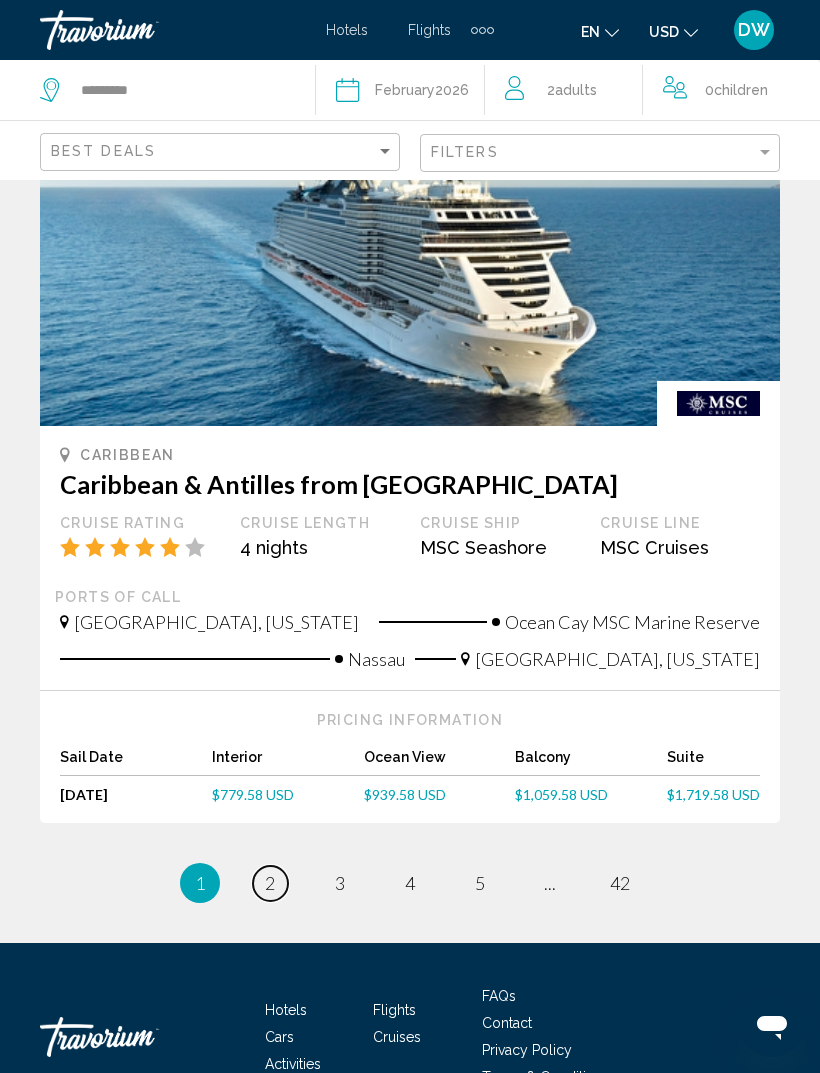 click on "page  2" at bounding box center (270, 883) 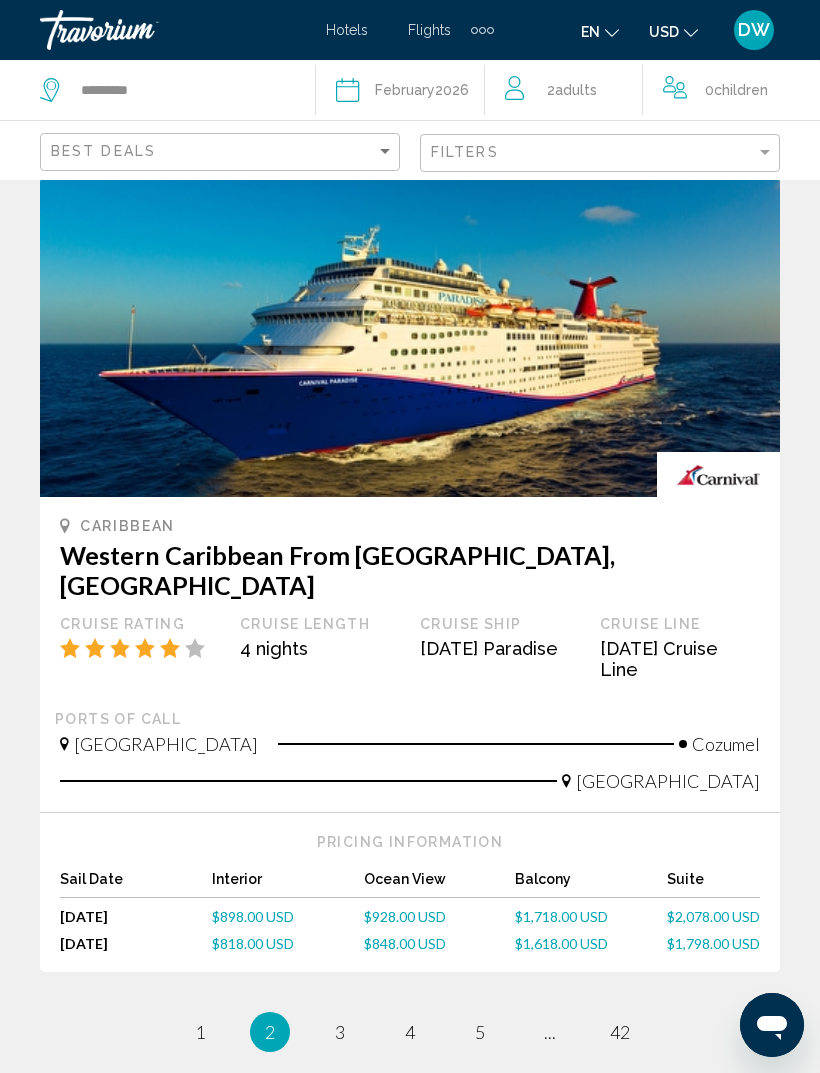 scroll, scrollTop: 4328, scrollLeft: 0, axis: vertical 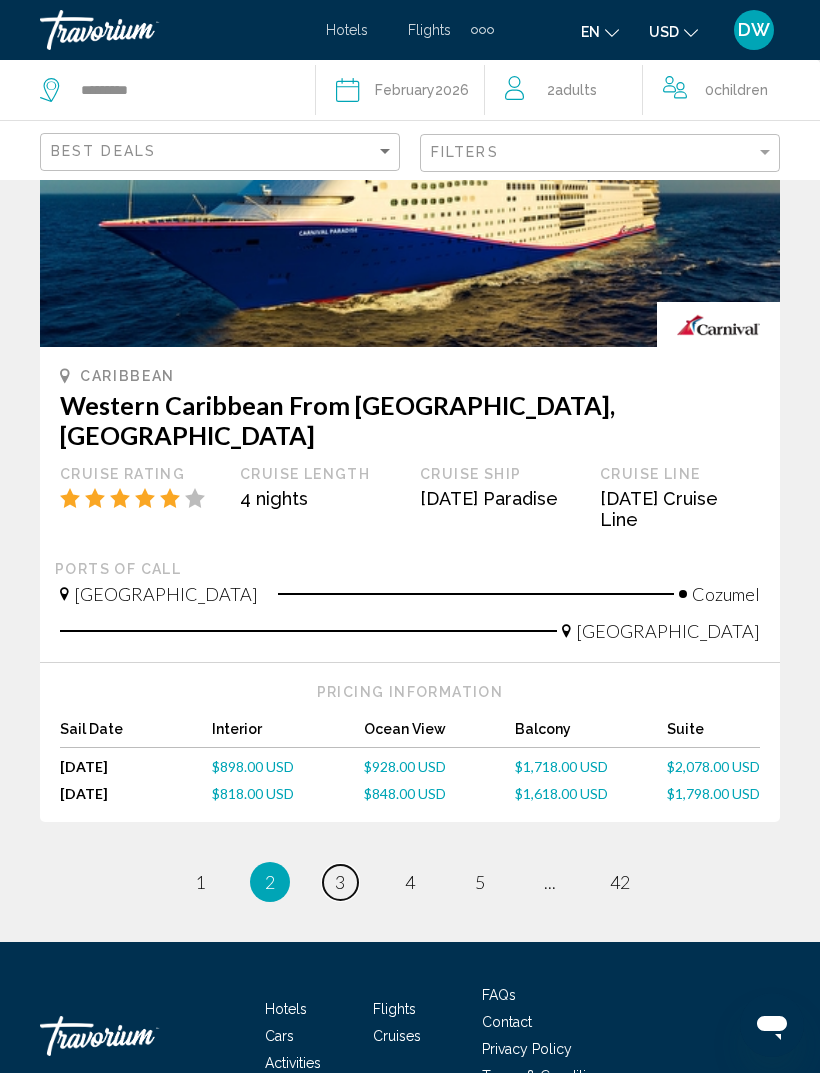 click on "3" at bounding box center [340, 882] 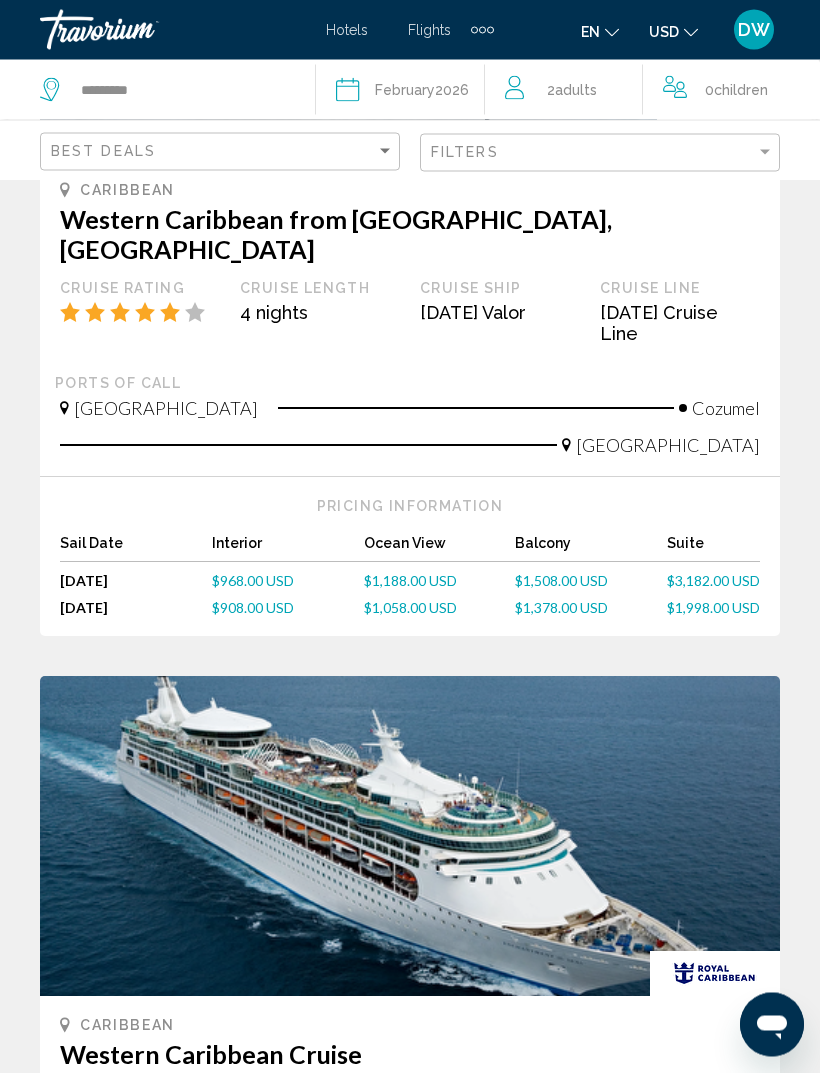scroll, scrollTop: 3525, scrollLeft: 0, axis: vertical 